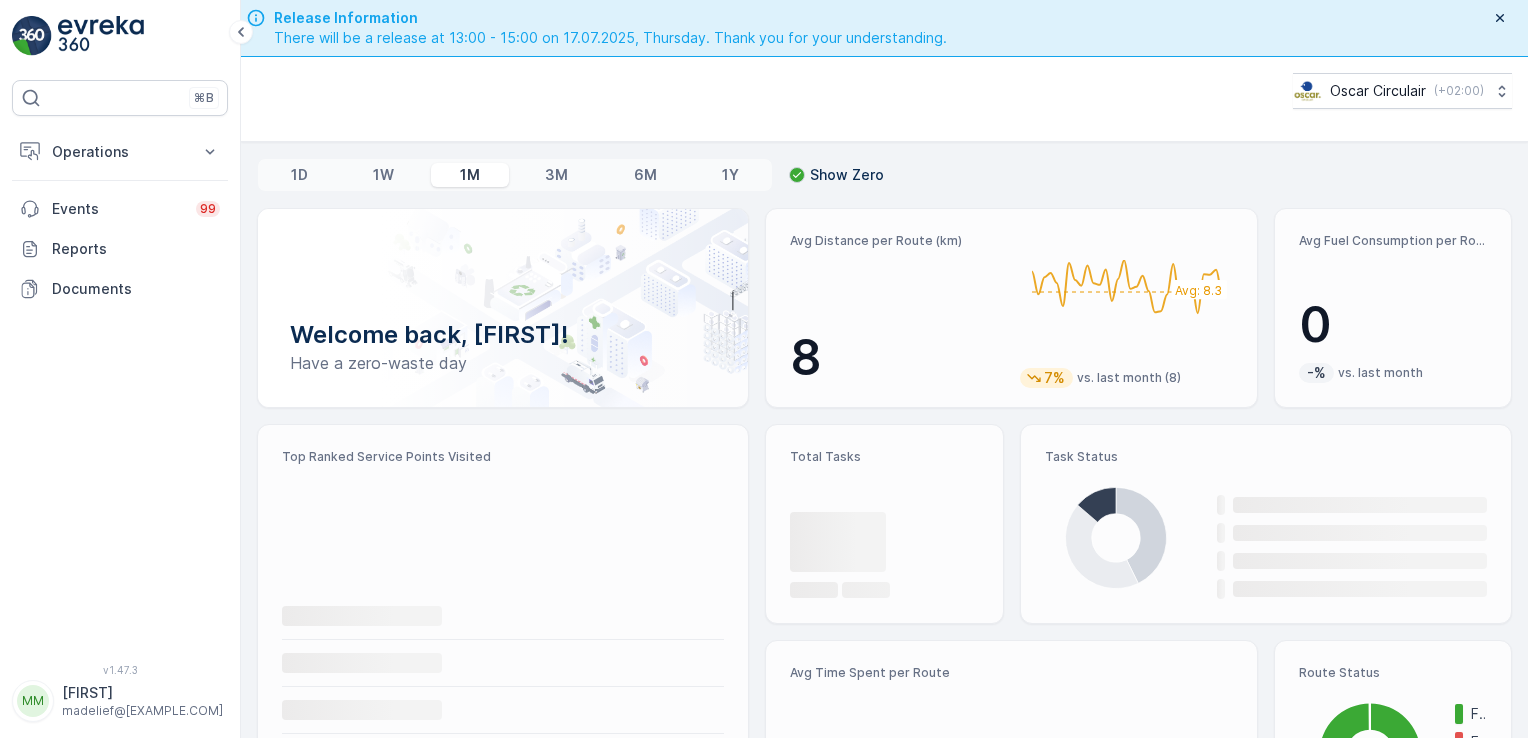 scroll, scrollTop: 0, scrollLeft: 0, axis: both 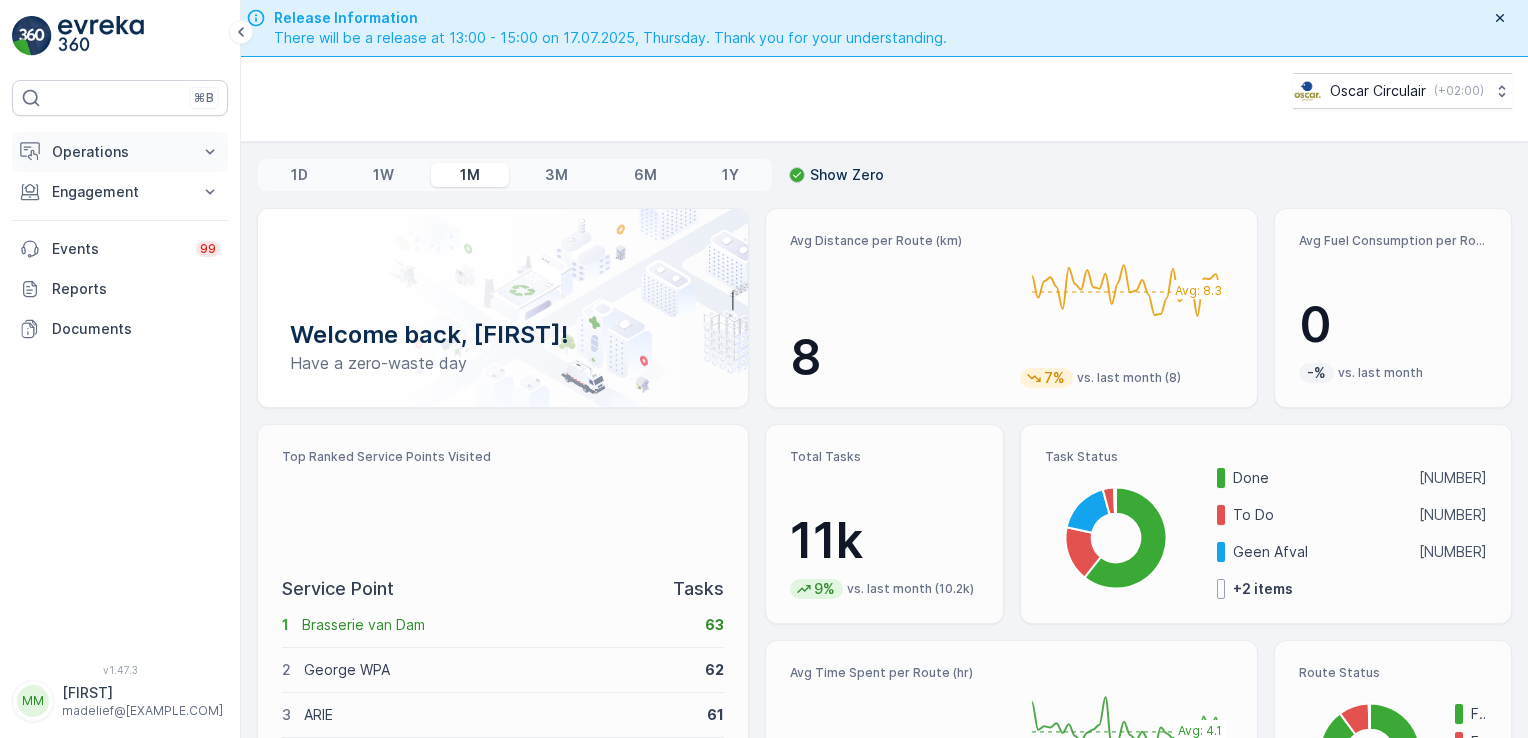 click 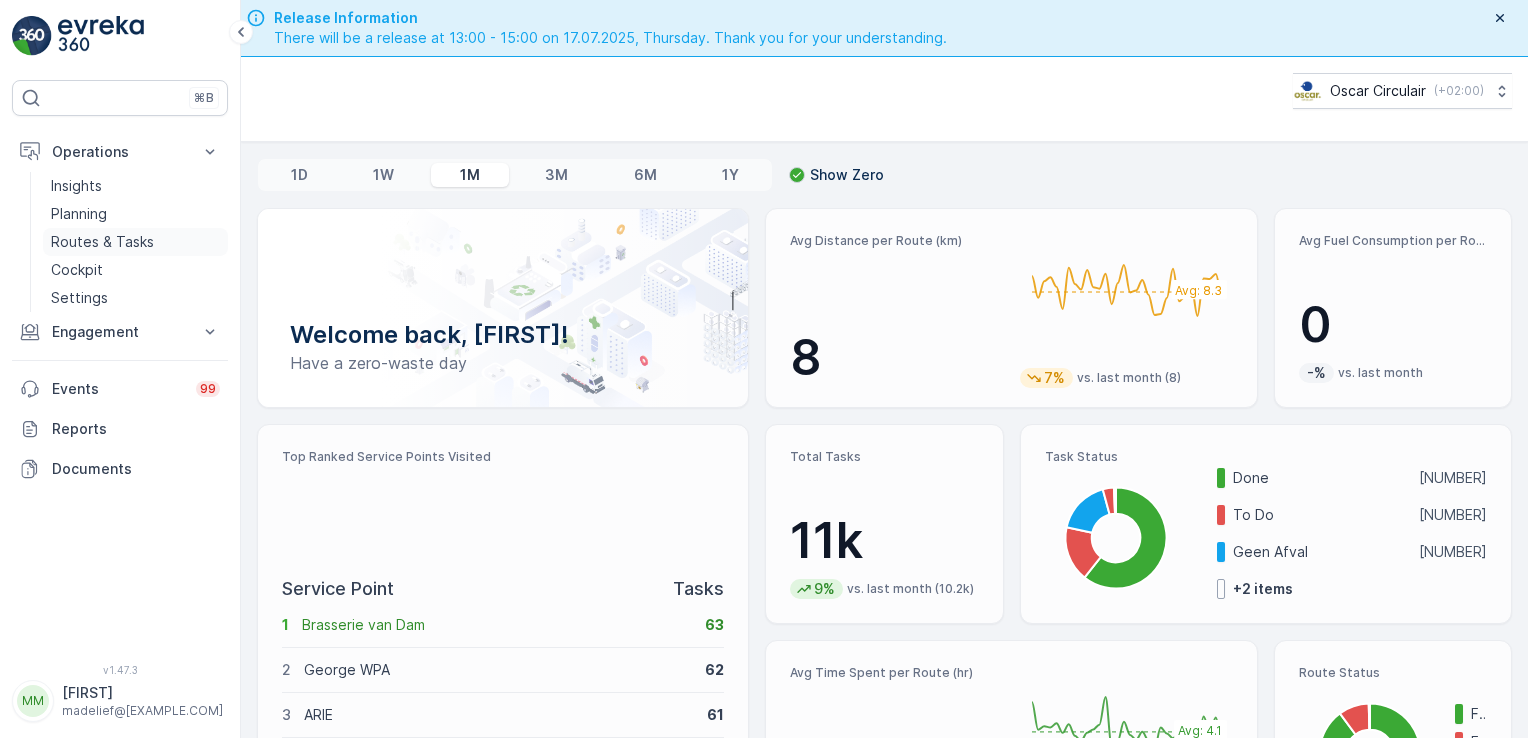 click on "Routes & Tasks" at bounding box center [102, 242] 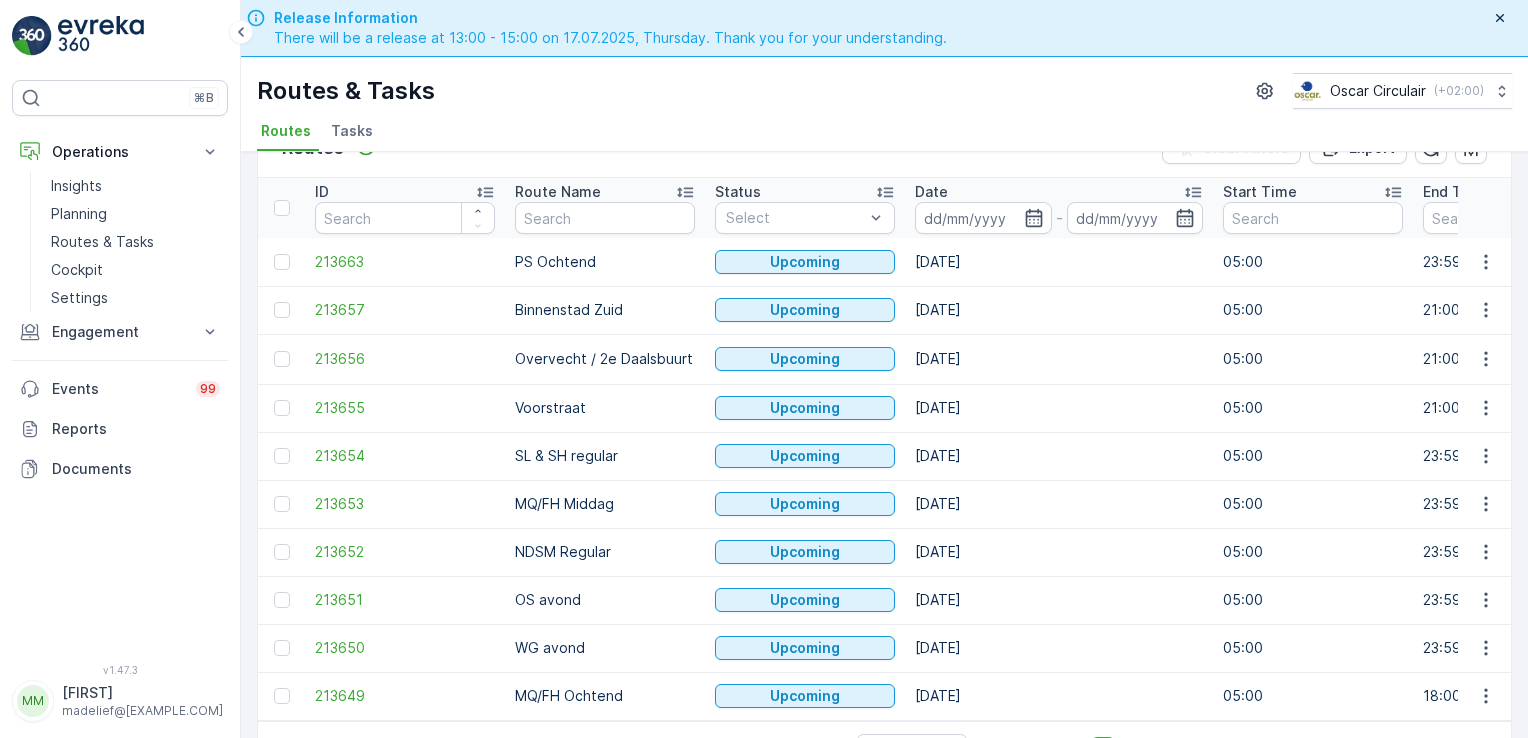scroll, scrollTop: 0, scrollLeft: 0, axis: both 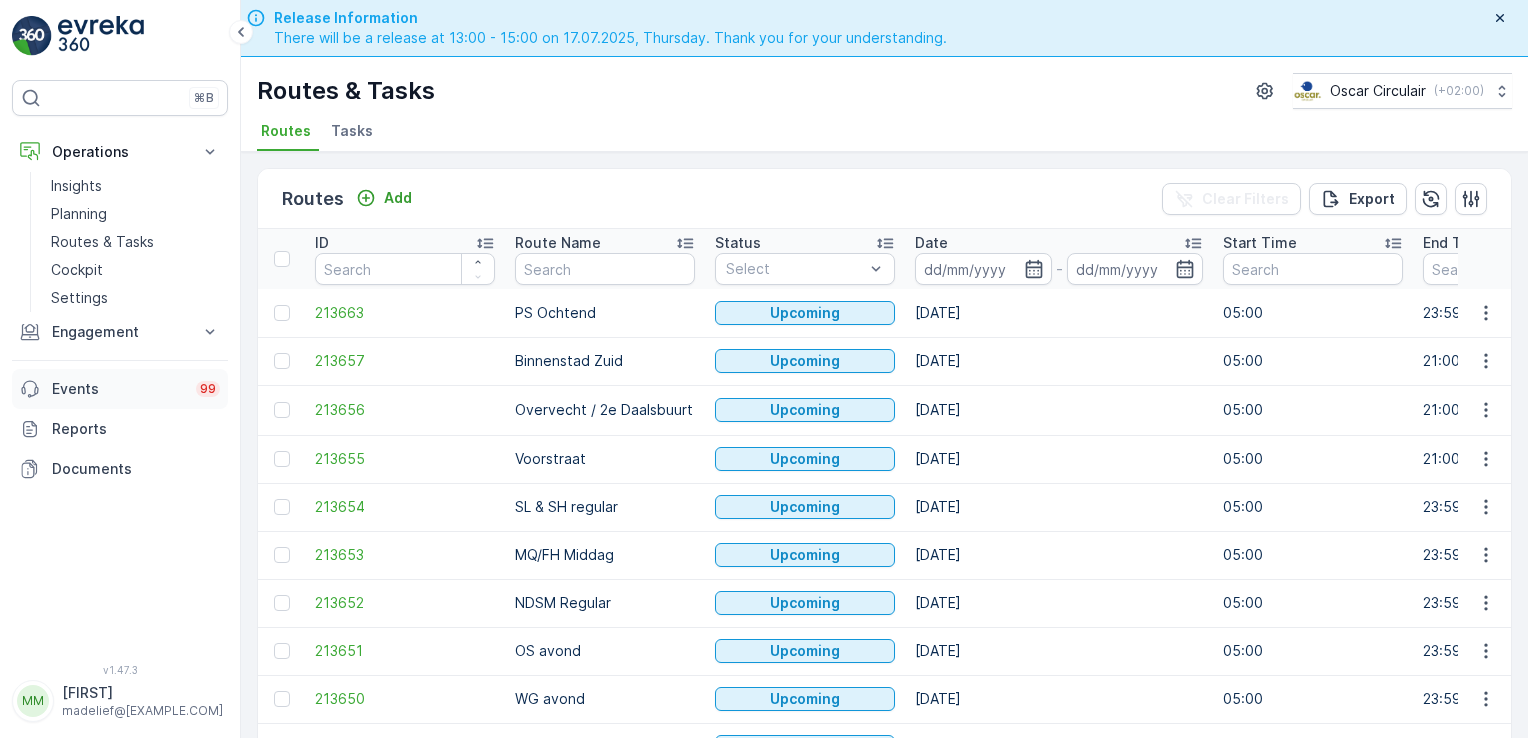 click on "Events" at bounding box center [118, 389] 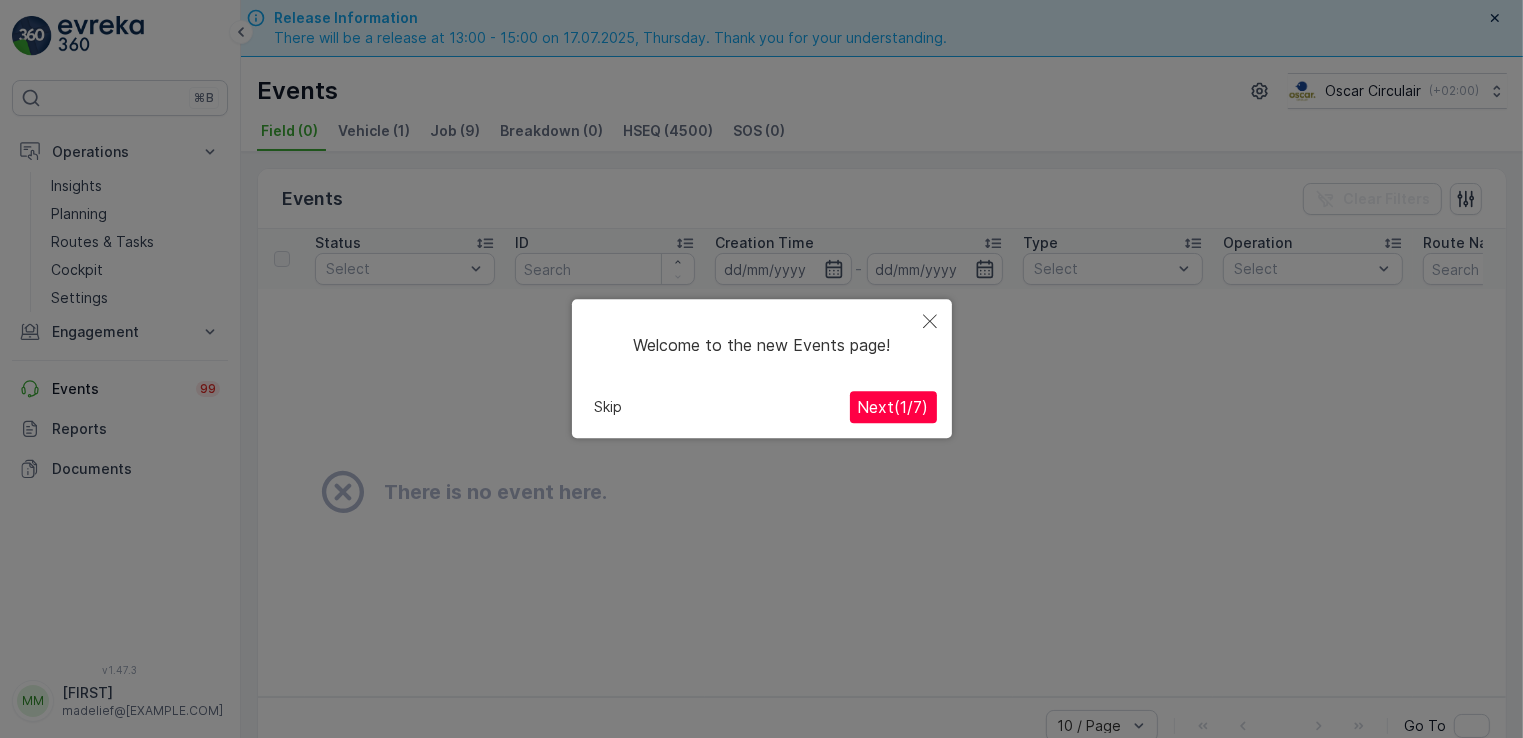 click on "Next  ( 1 / 7 )" at bounding box center (893, 408) 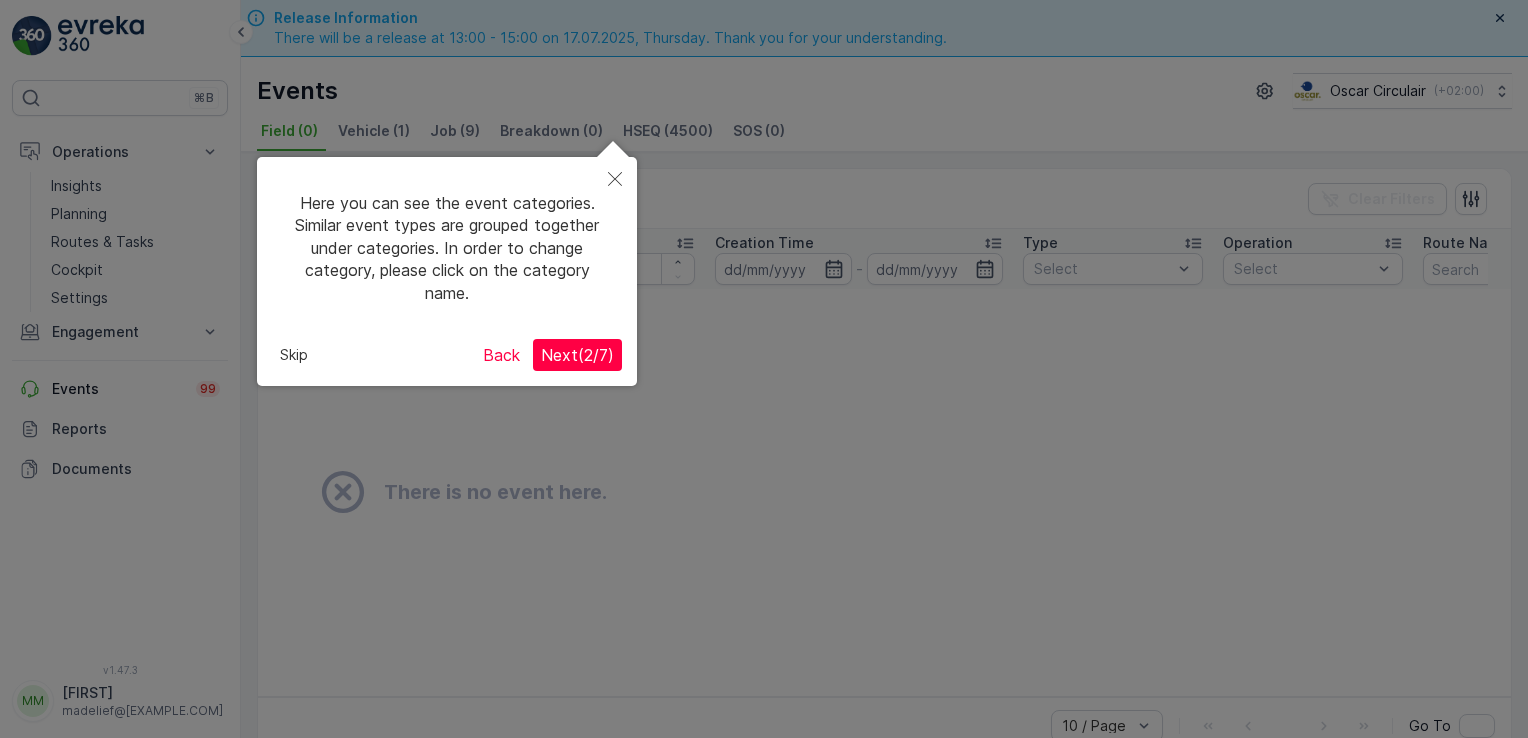 scroll, scrollTop: 28, scrollLeft: 0, axis: vertical 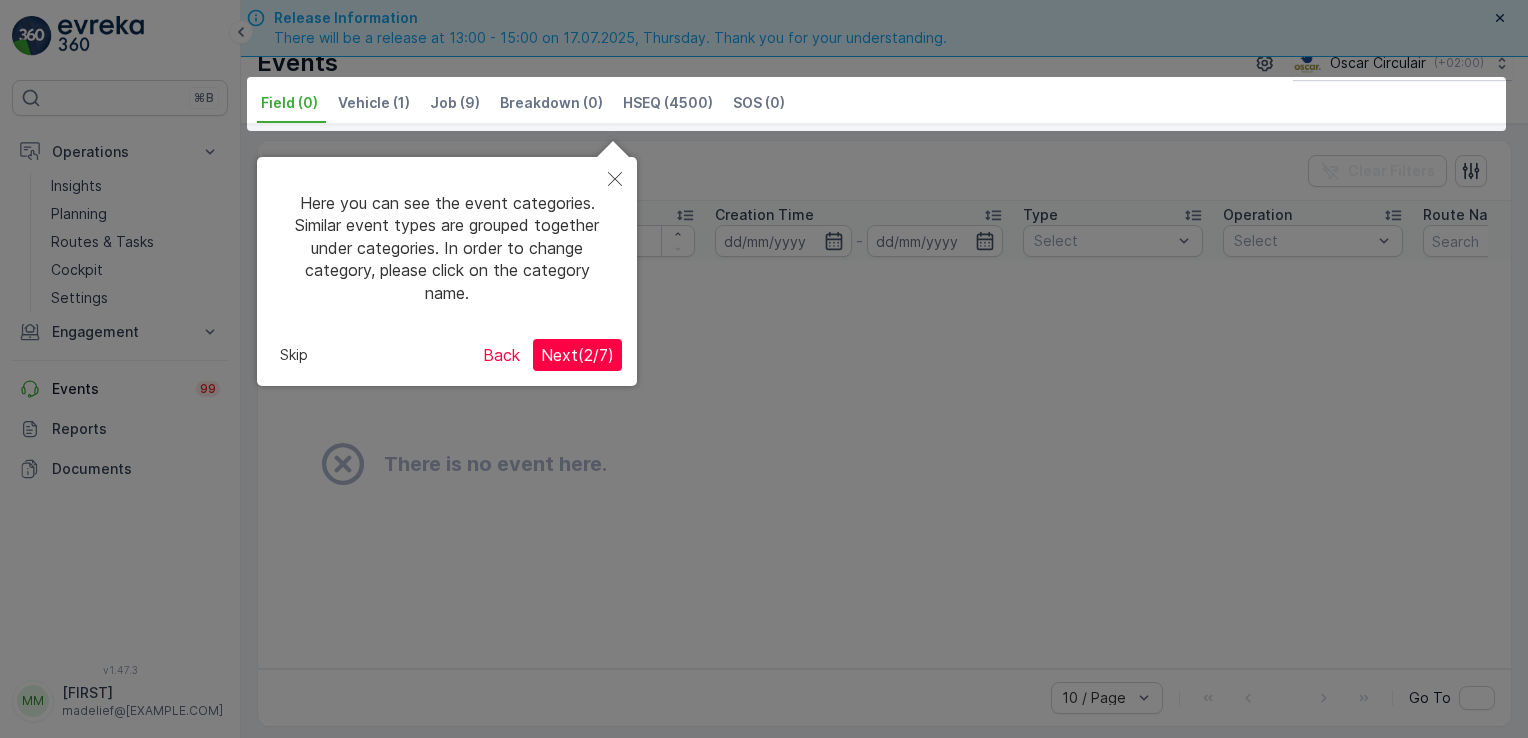 click on "Next  ( 2 / 7 )" at bounding box center [577, 355] 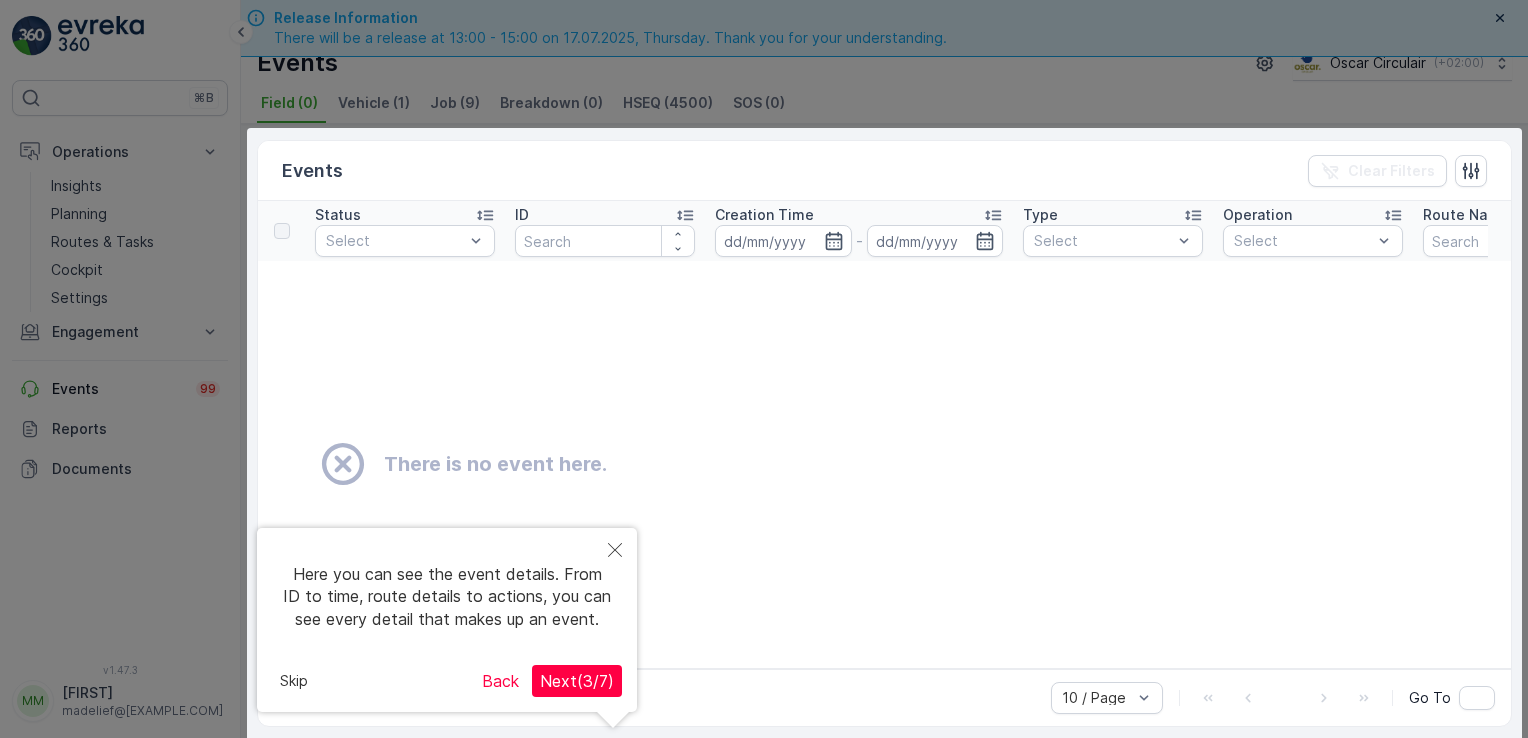 scroll, scrollTop: 56, scrollLeft: 0, axis: vertical 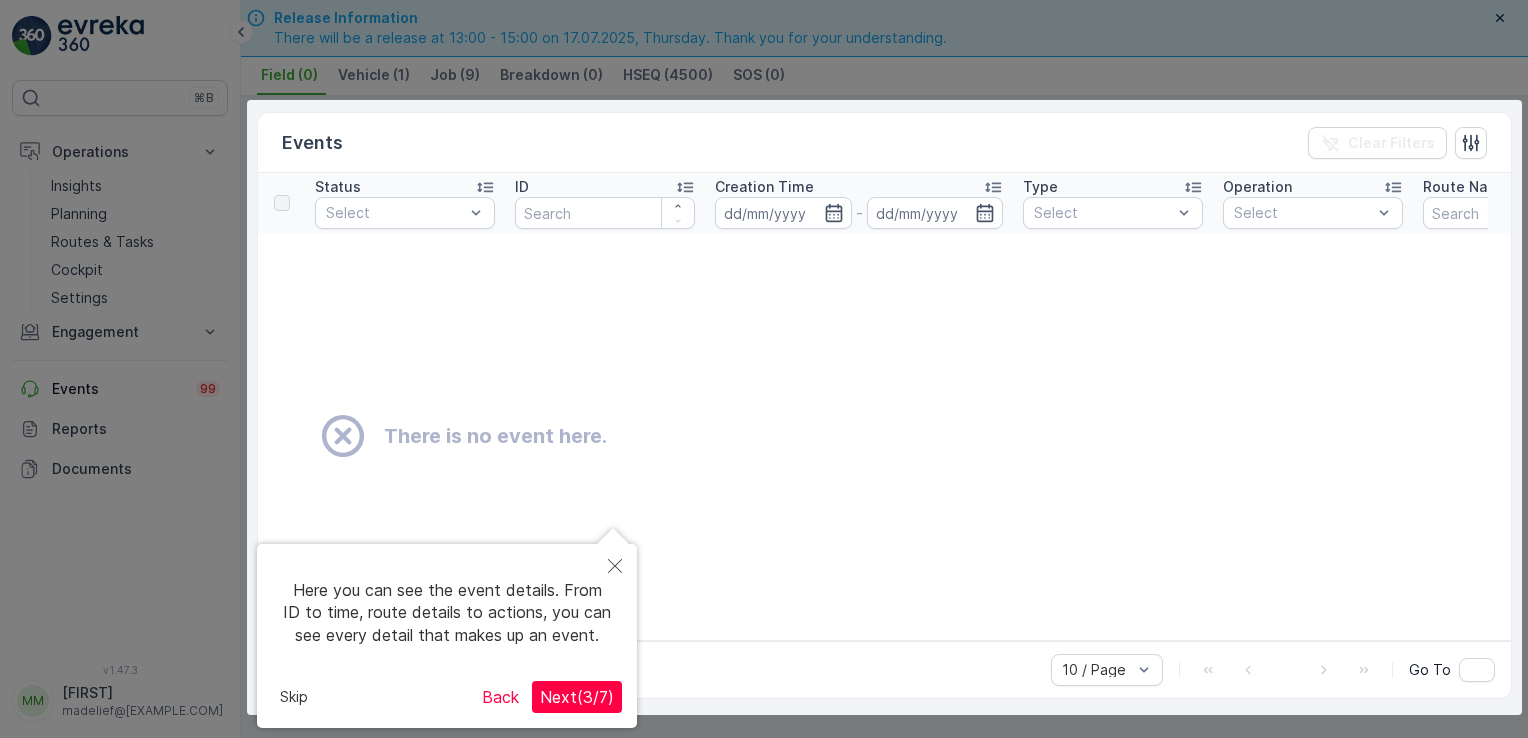 click on "Next  ( 3 / 7 )" at bounding box center (577, 697) 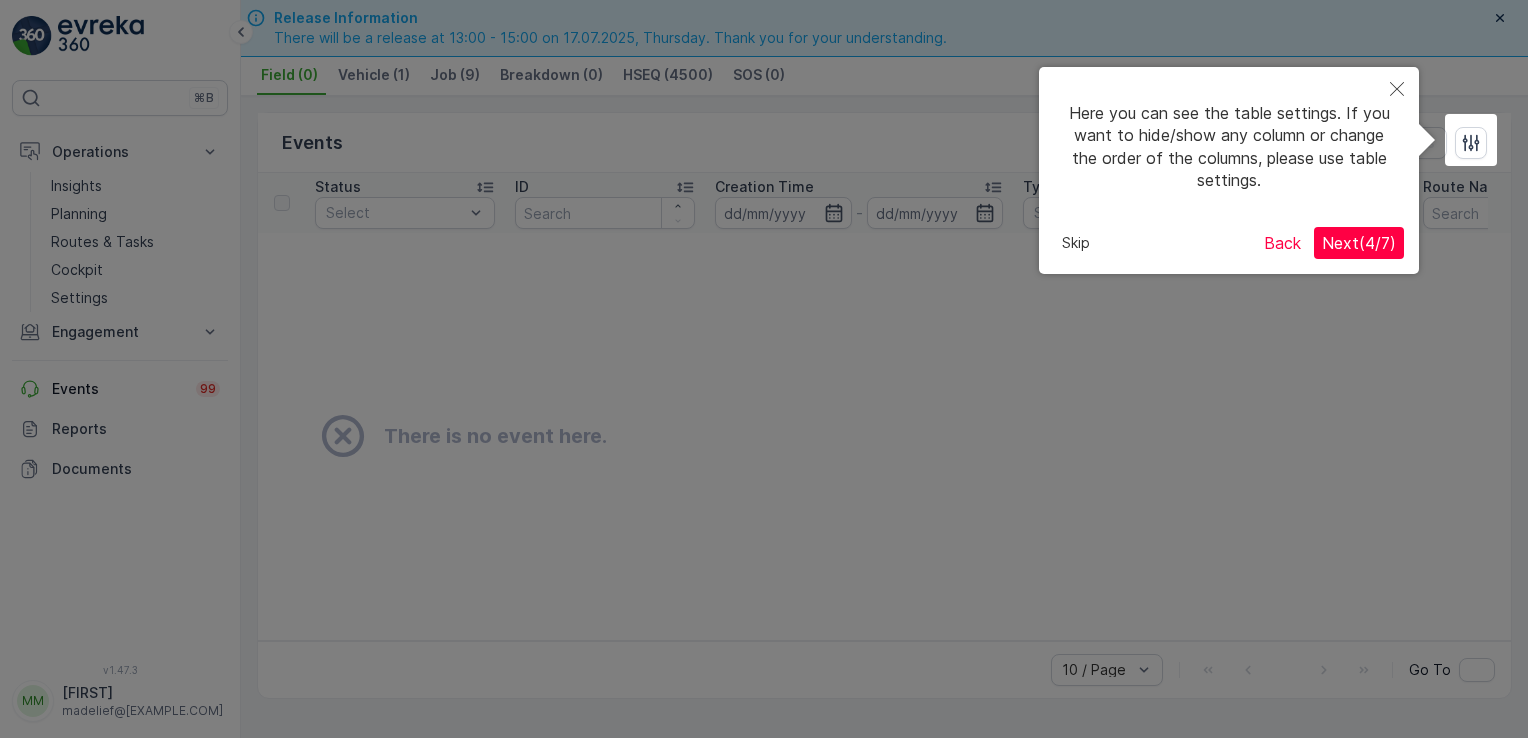 click on "Next  ( 4 / 7 )" at bounding box center [1359, 243] 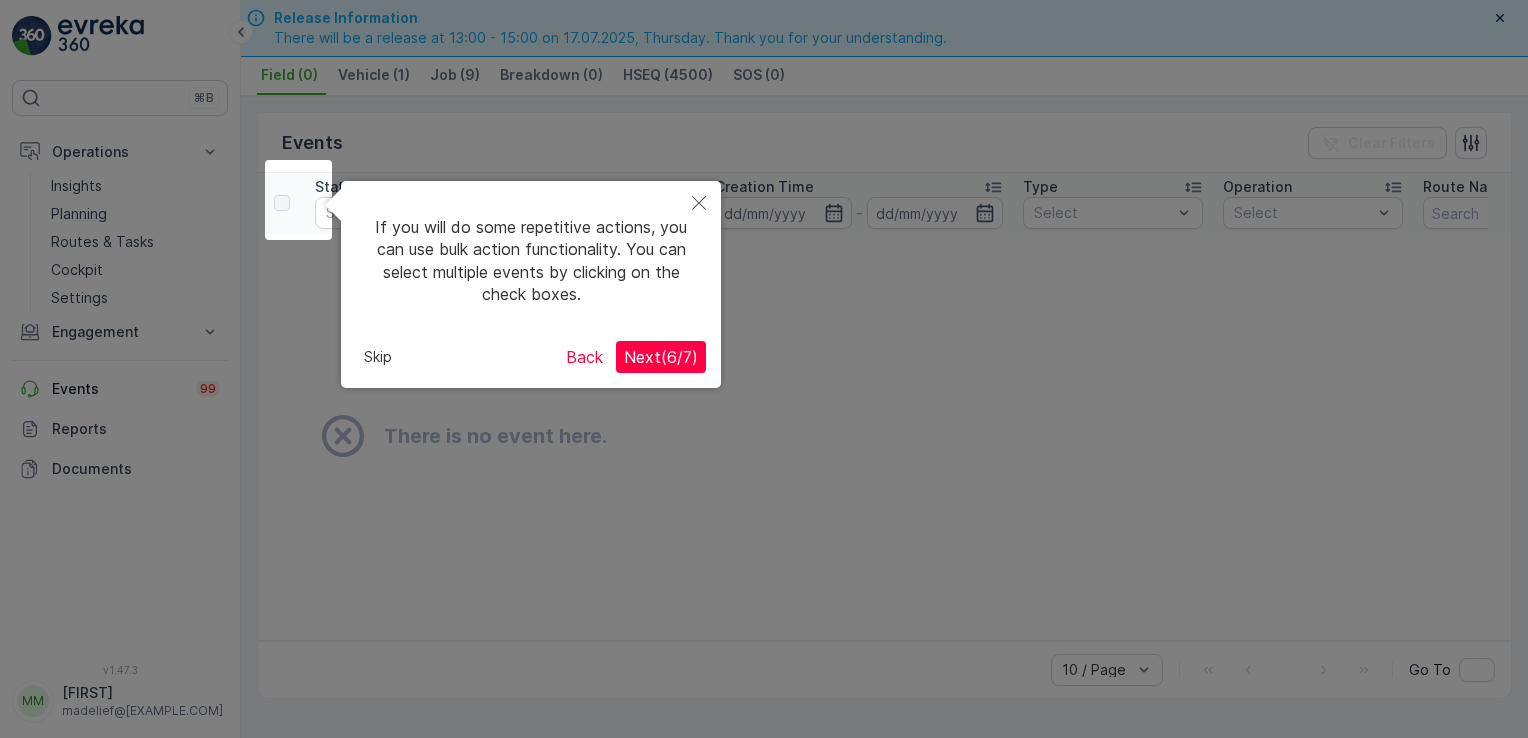 click on "Next  ( 6 / 7 )" at bounding box center [661, 357] 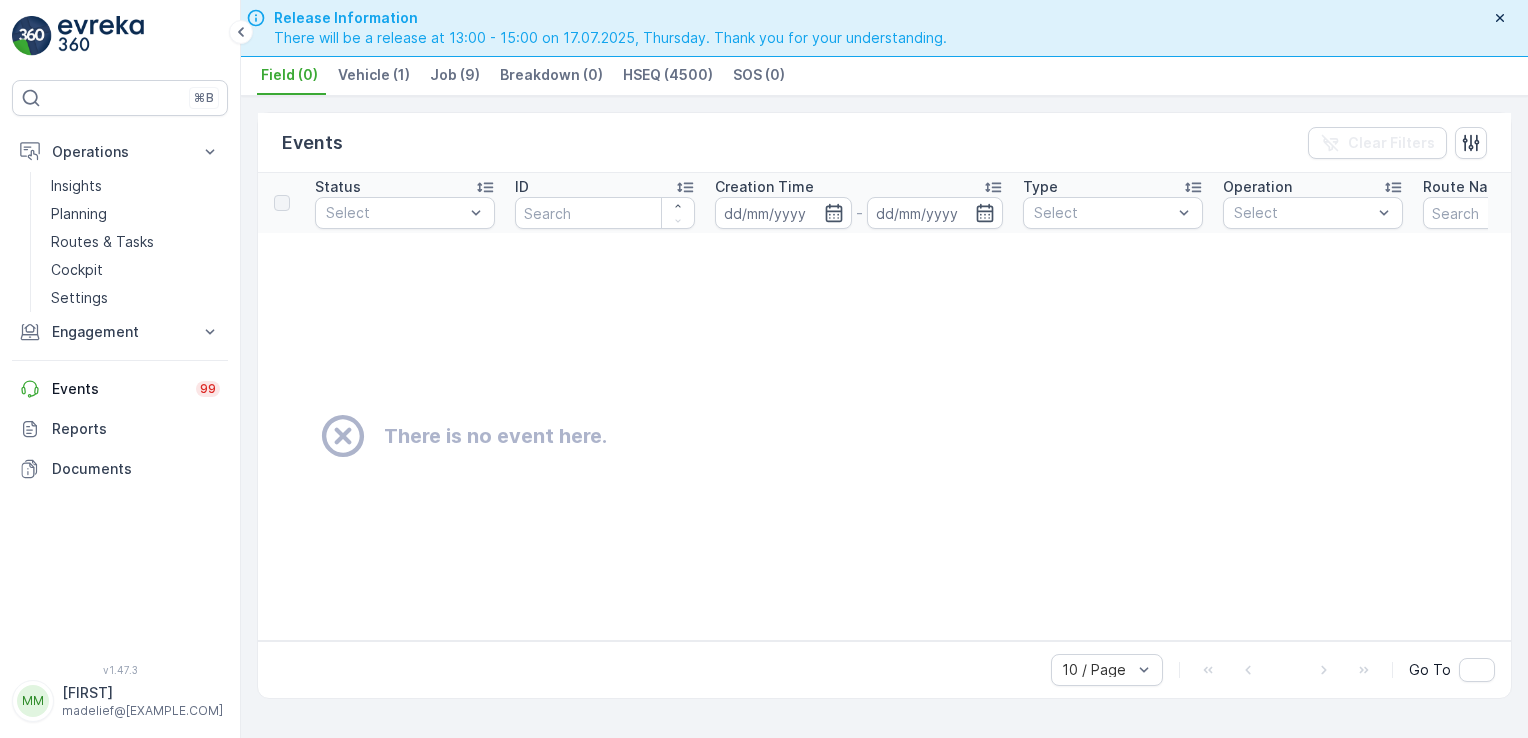 click on "Vehicle (1)" at bounding box center [374, 75] 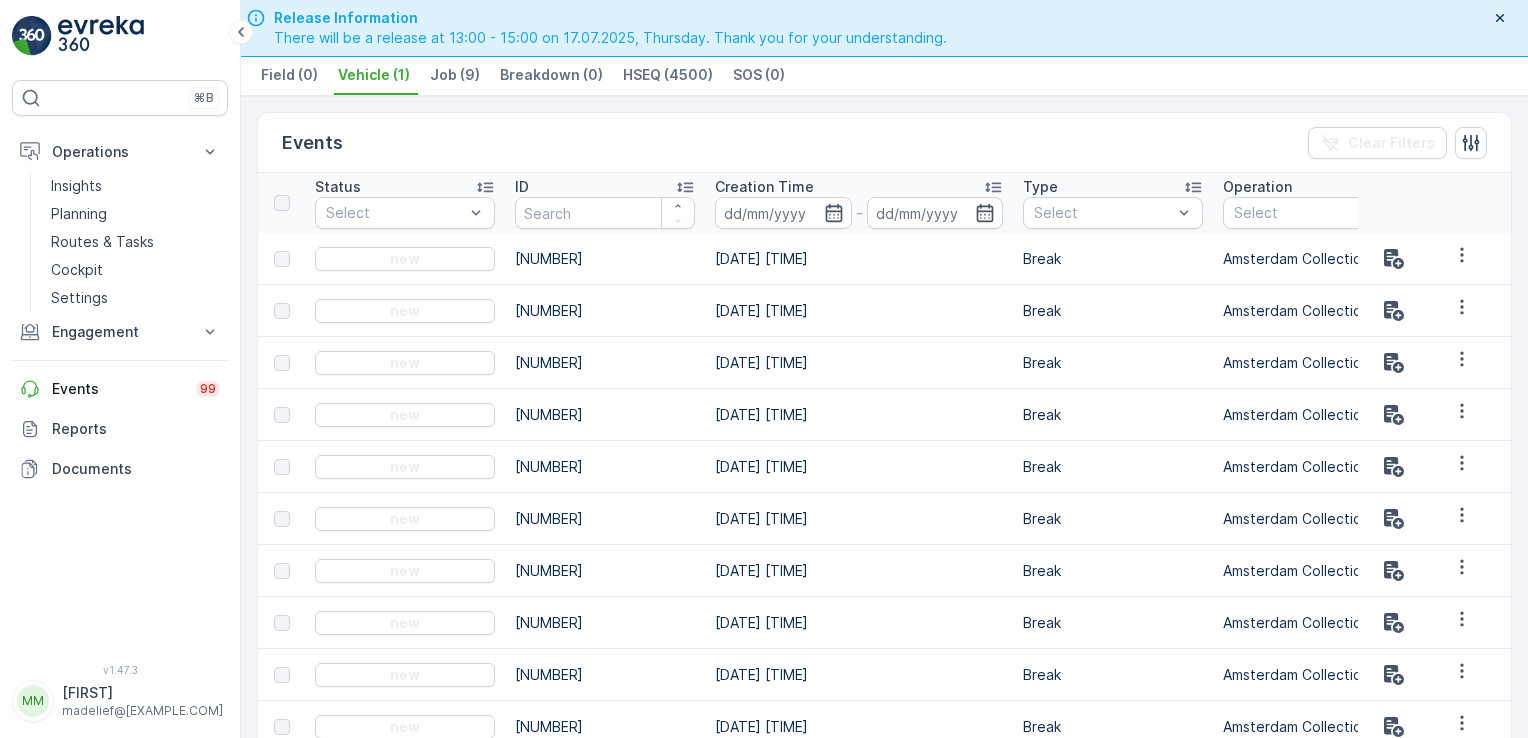 click on "Job (9)" at bounding box center (455, 75) 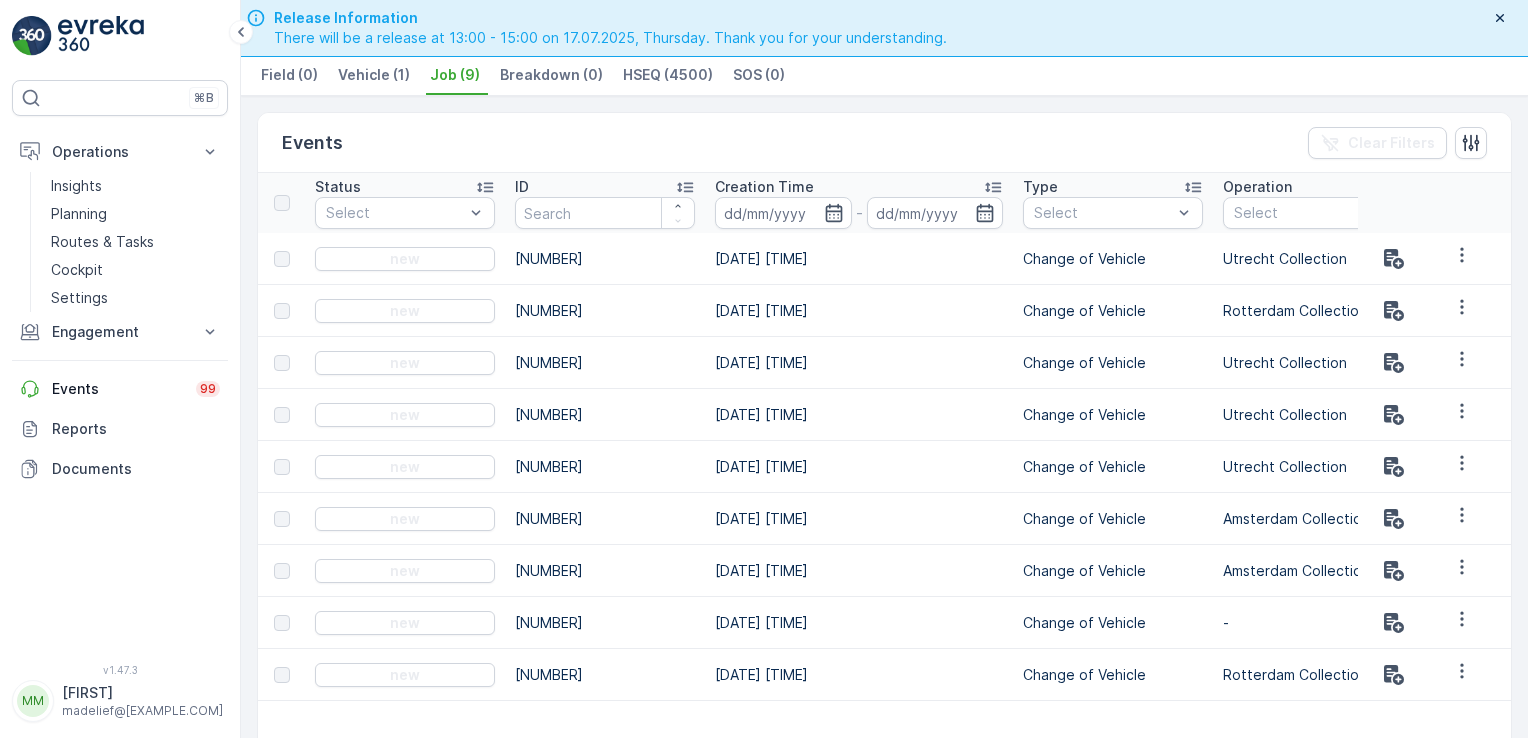 click on "Breakdown (0)" at bounding box center [553, 78] 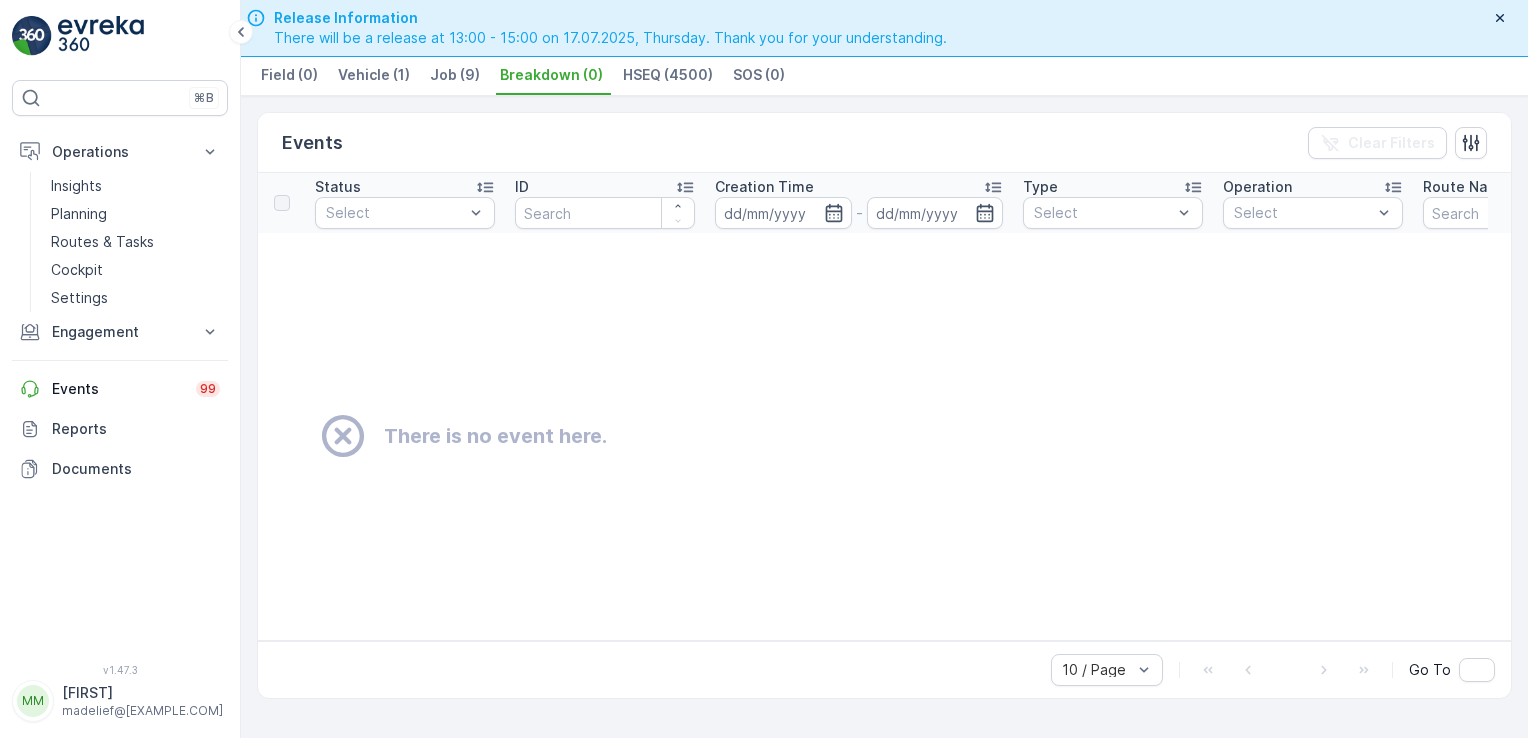 click on "HSEQ (4500)" at bounding box center (668, 75) 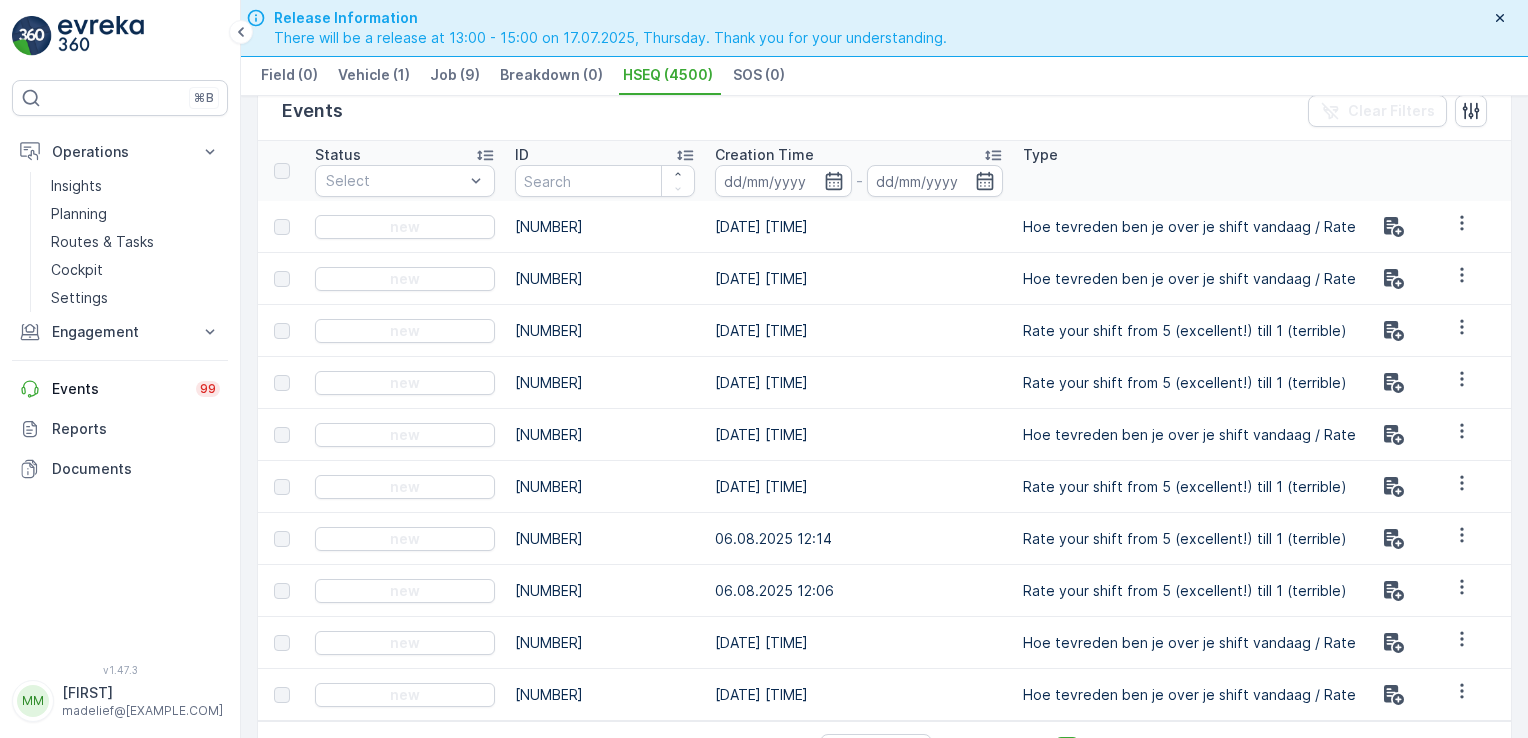 scroll, scrollTop: 0, scrollLeft: 0, axis: both 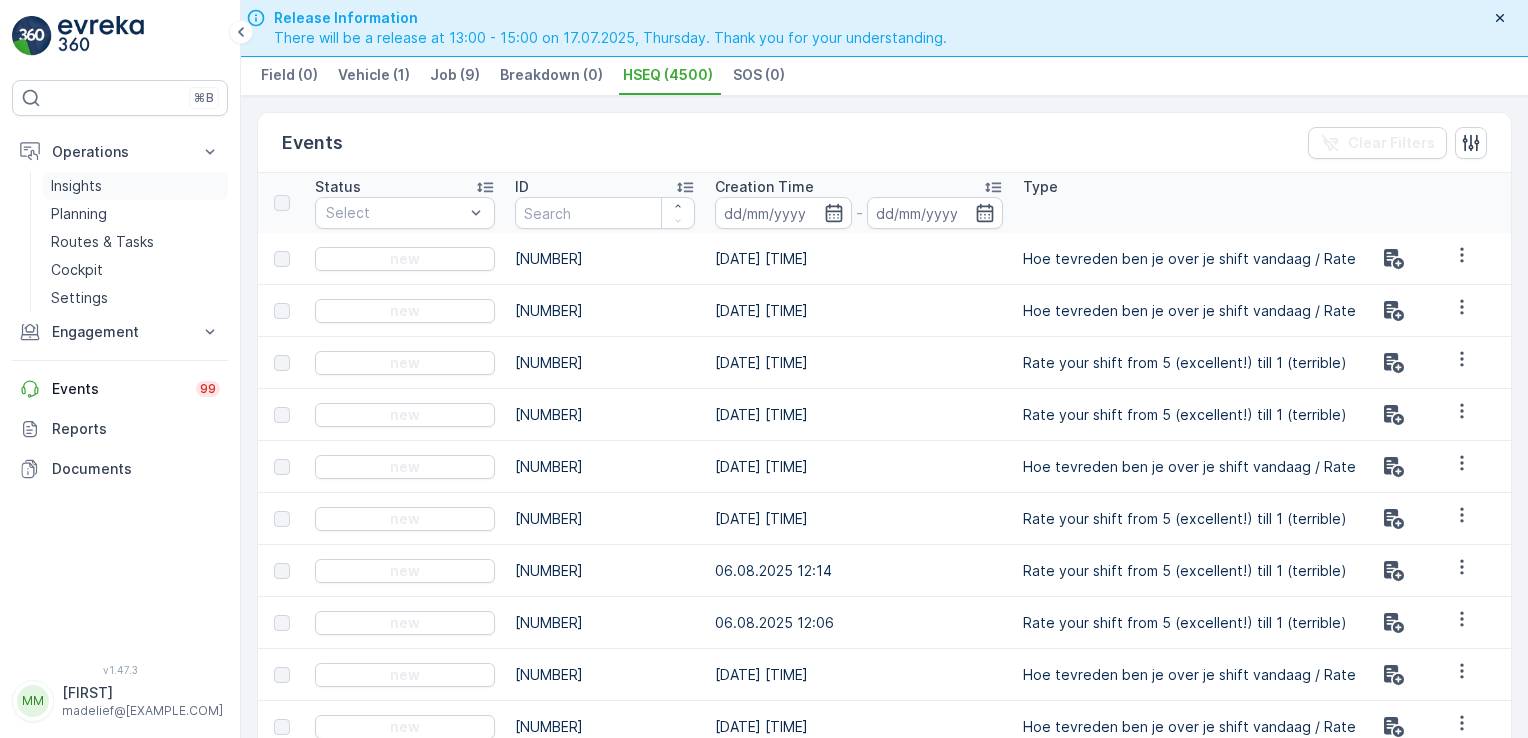 click on "Insights" at bounding box center [76, 186] 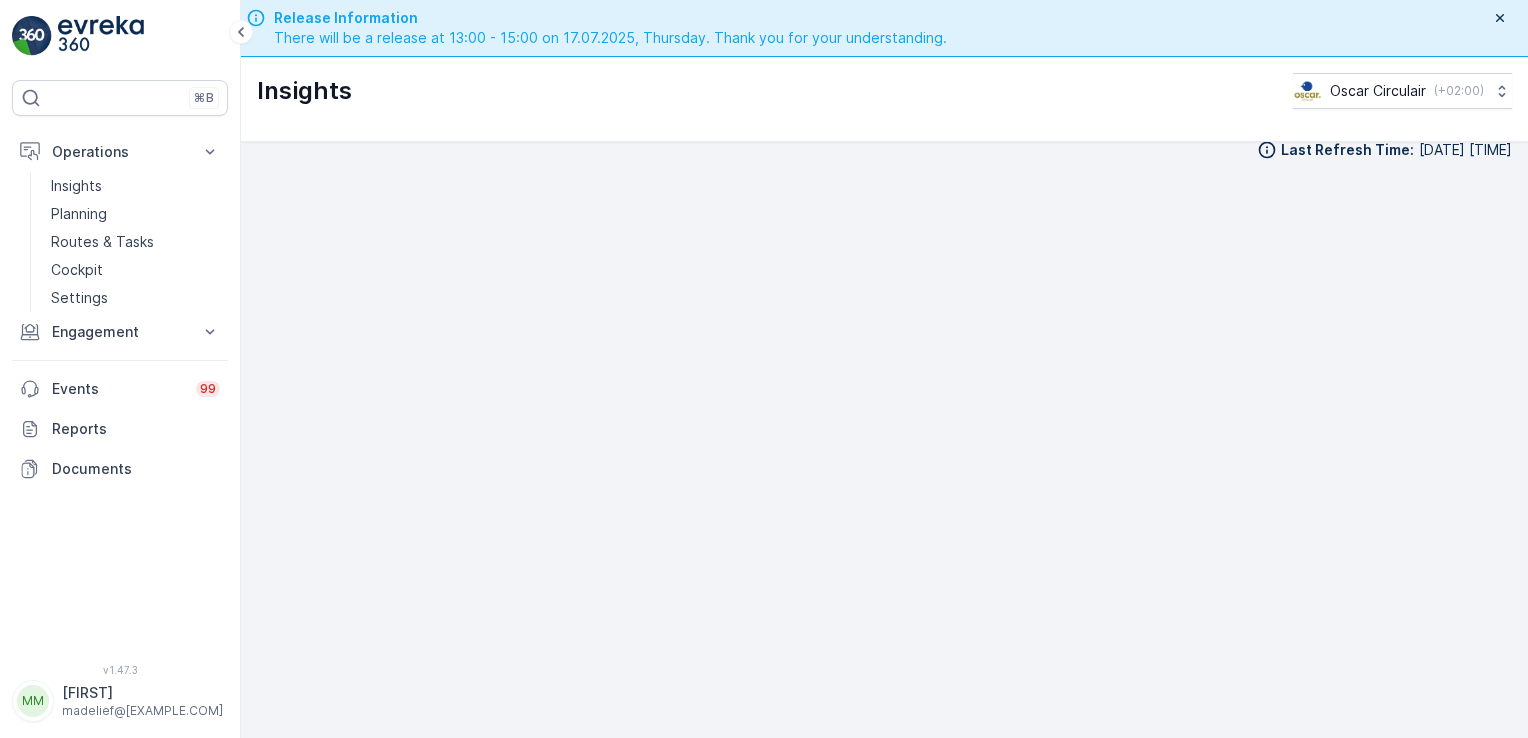 scroll, scrollTop: 20, scrollLeft: 0, axis: vertical 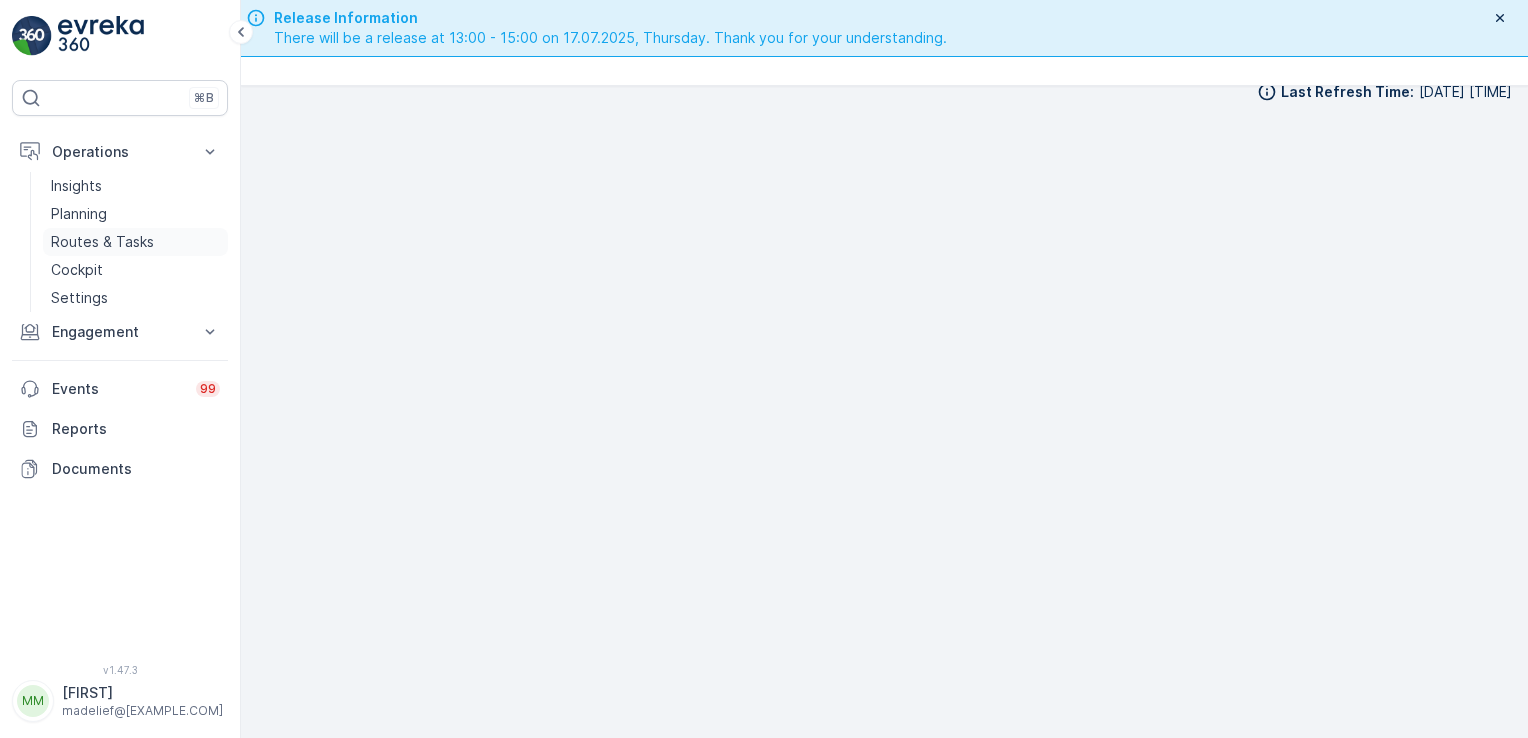 click on "Routes & Tasks" at bounding box center (102, 242) 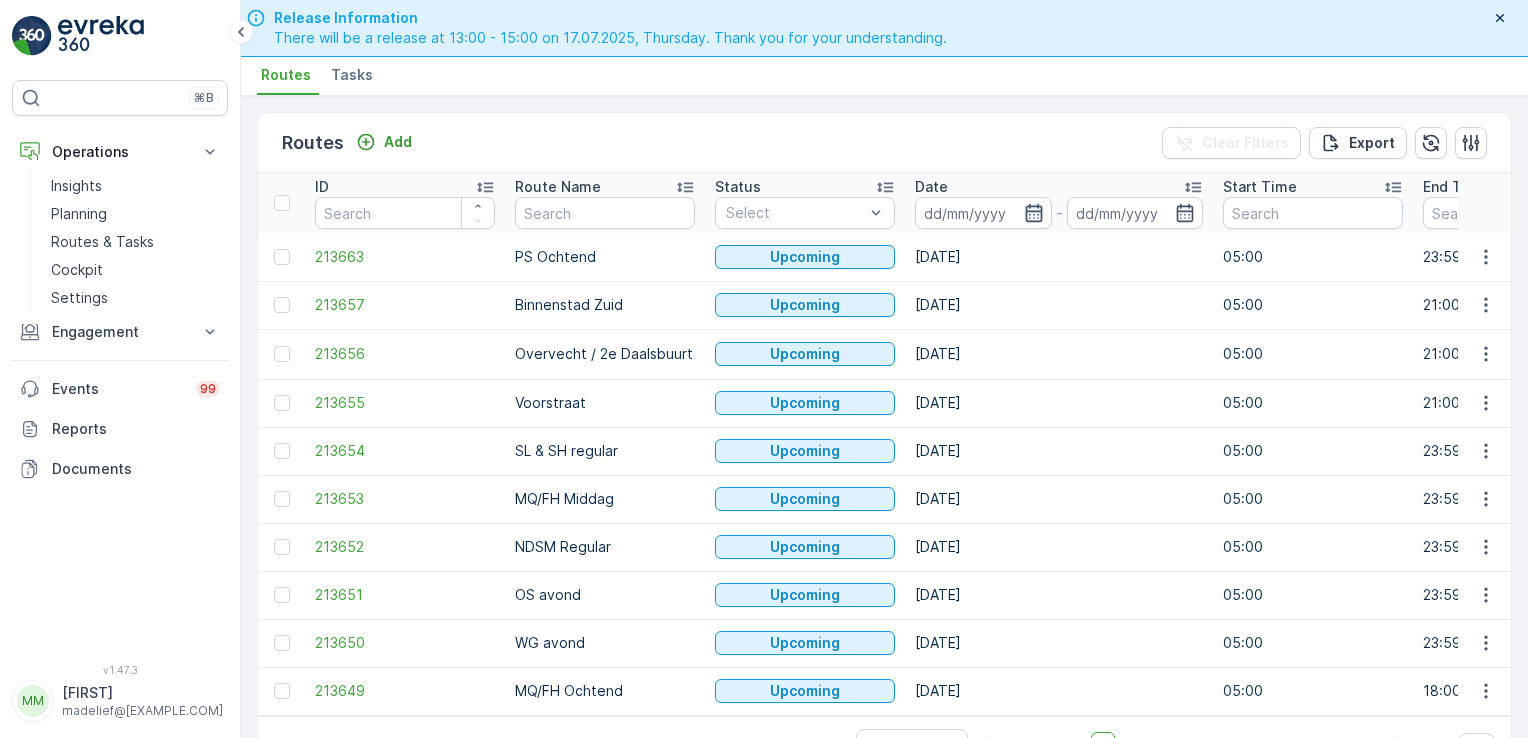 click 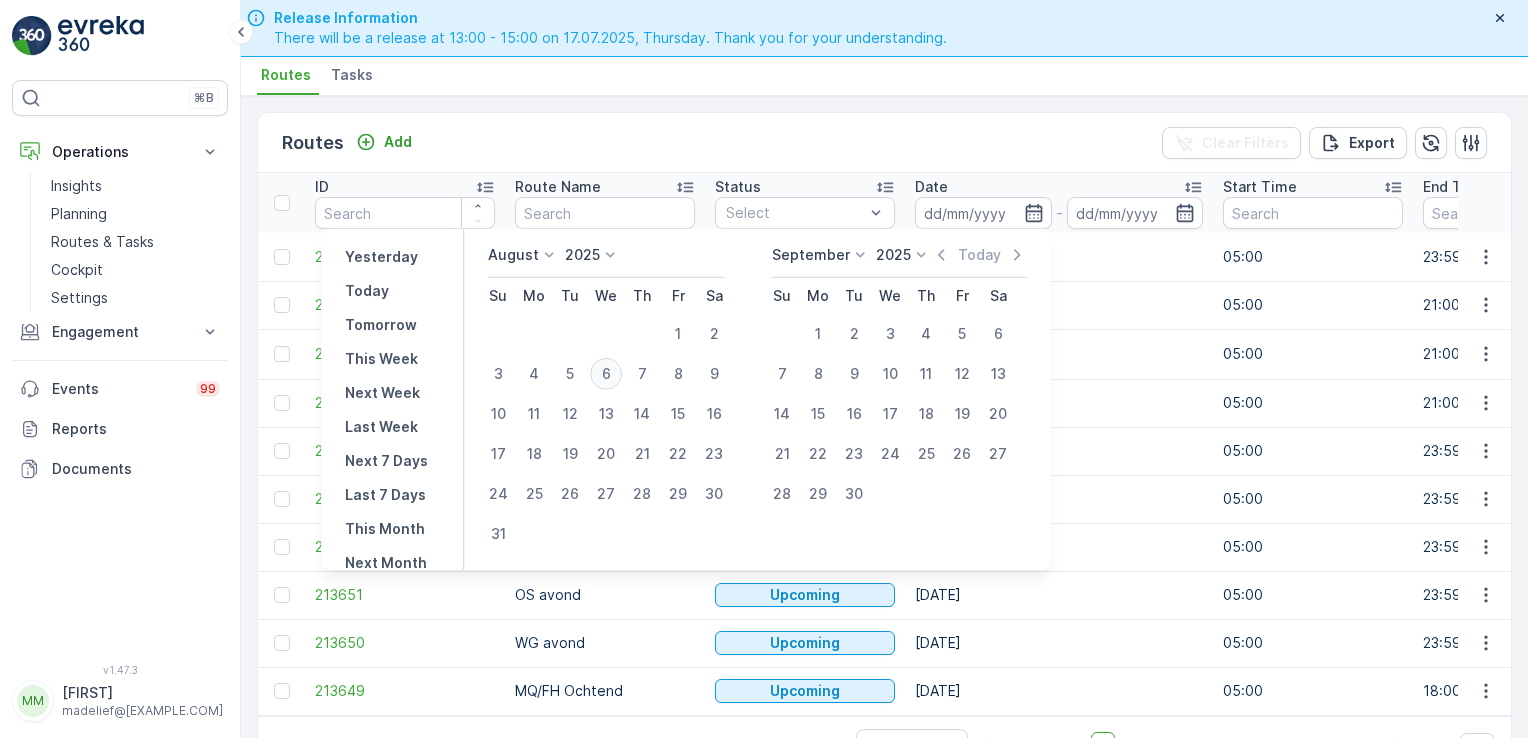click on "6" at bounding box center (606, 374) 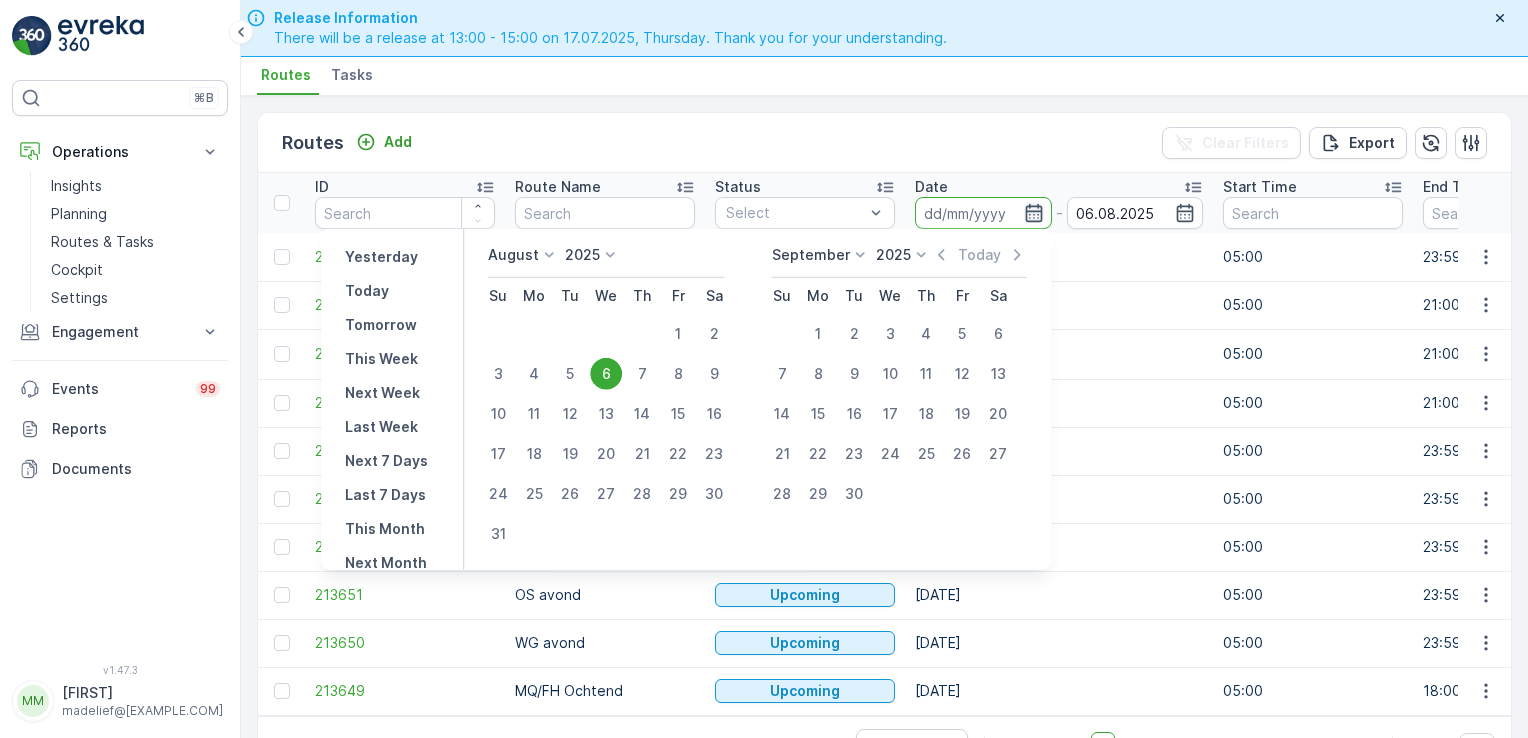 click 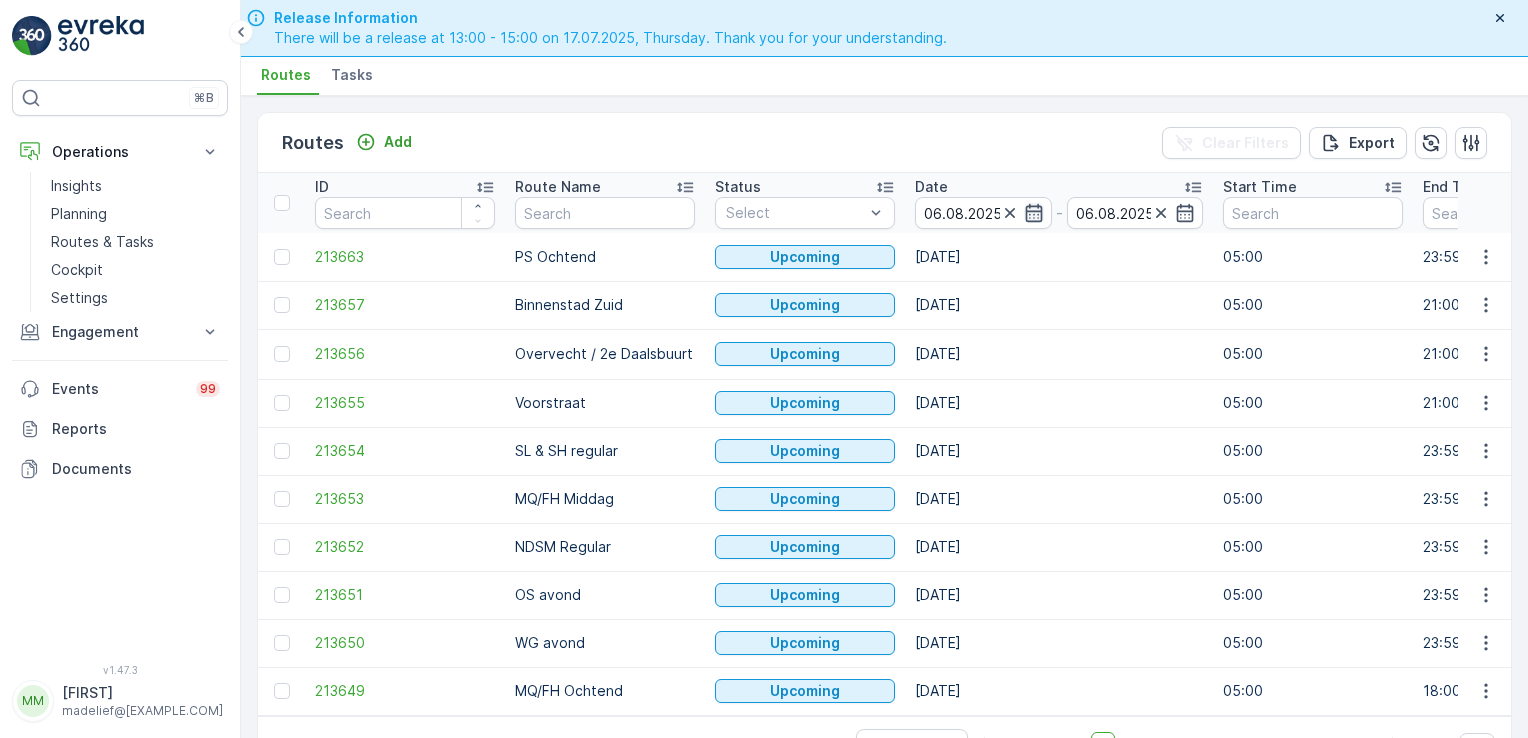 type on "06.08.2025" 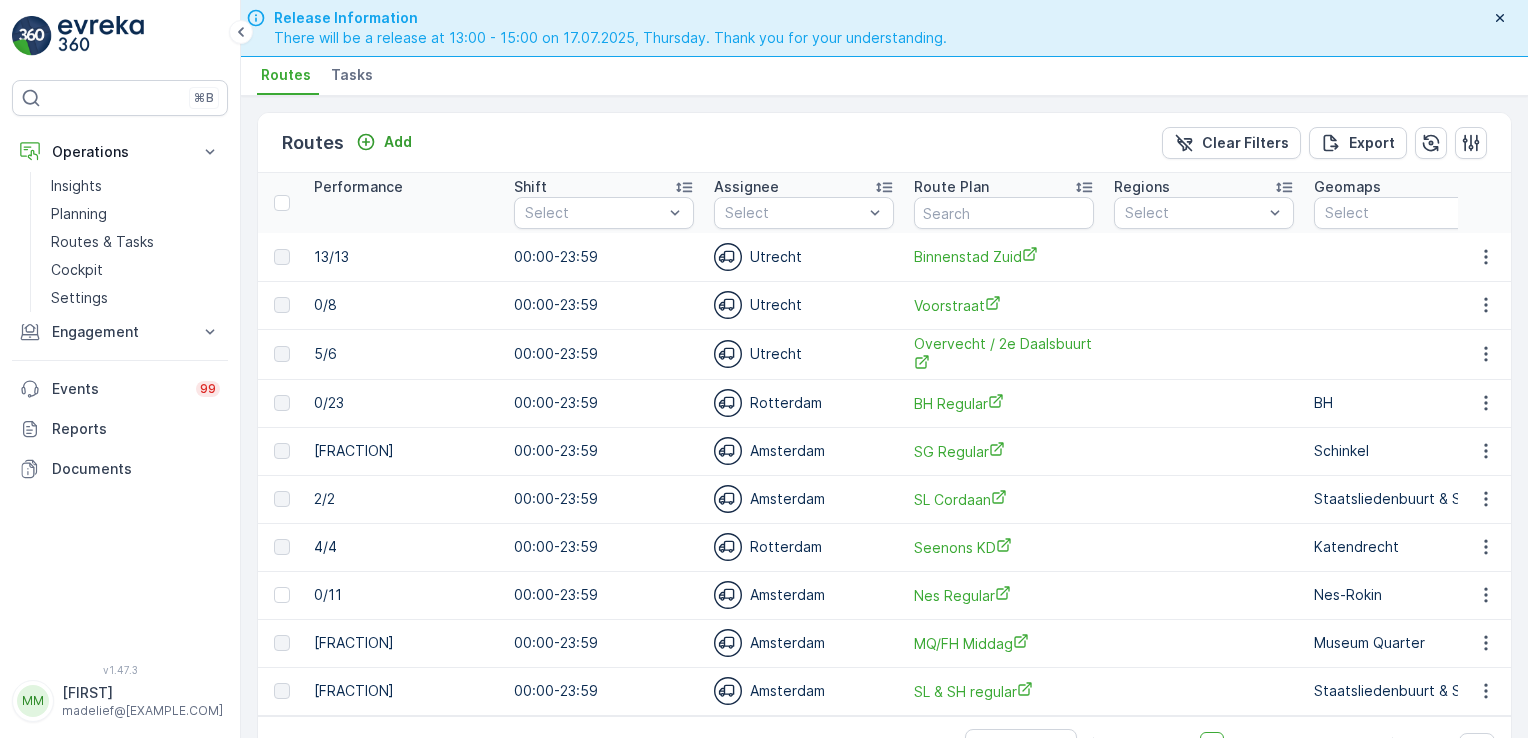 scroll, scrollTop: 0, scrollLeft: 1522, axis: horizontal 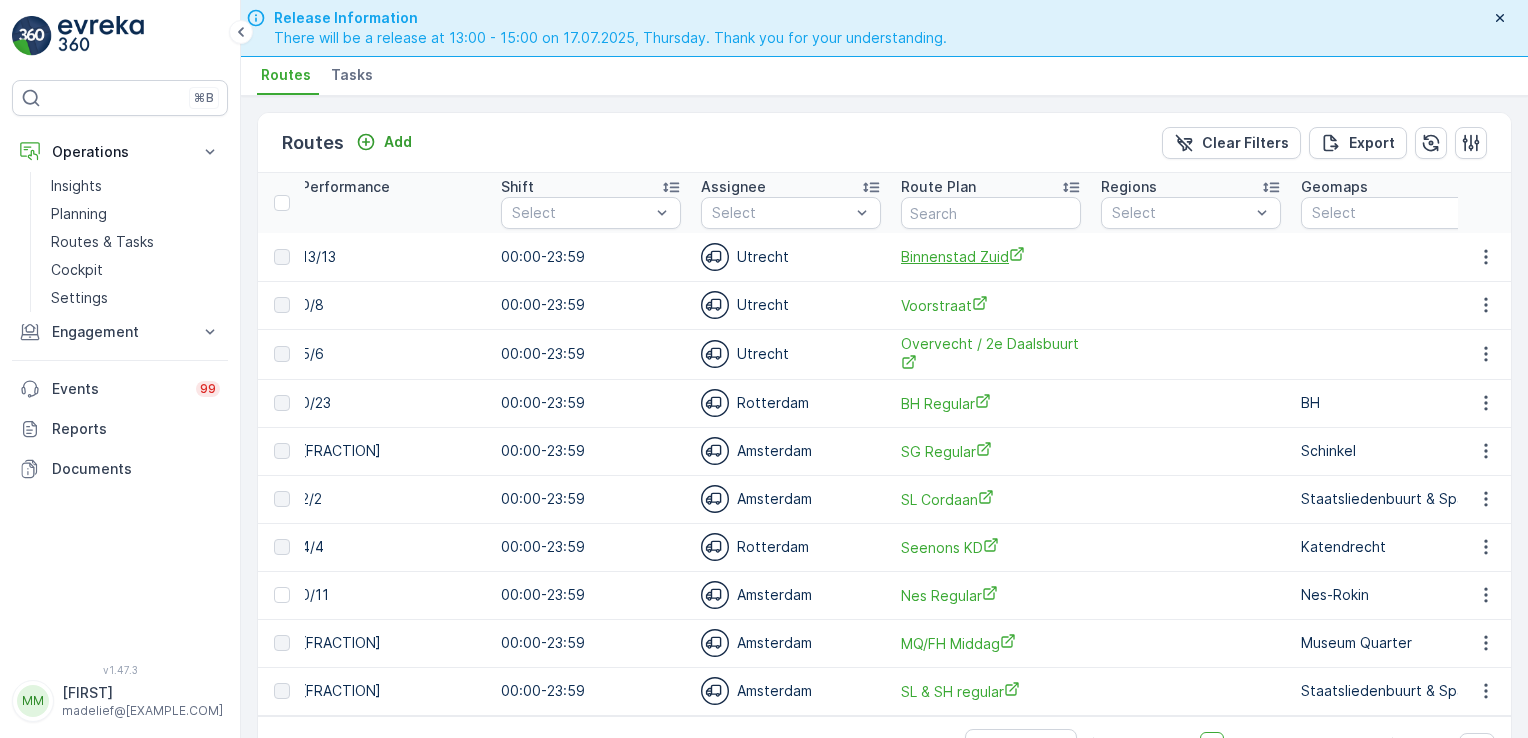 click on "Binnenstad Zuid" at bounding box center (991, 256) 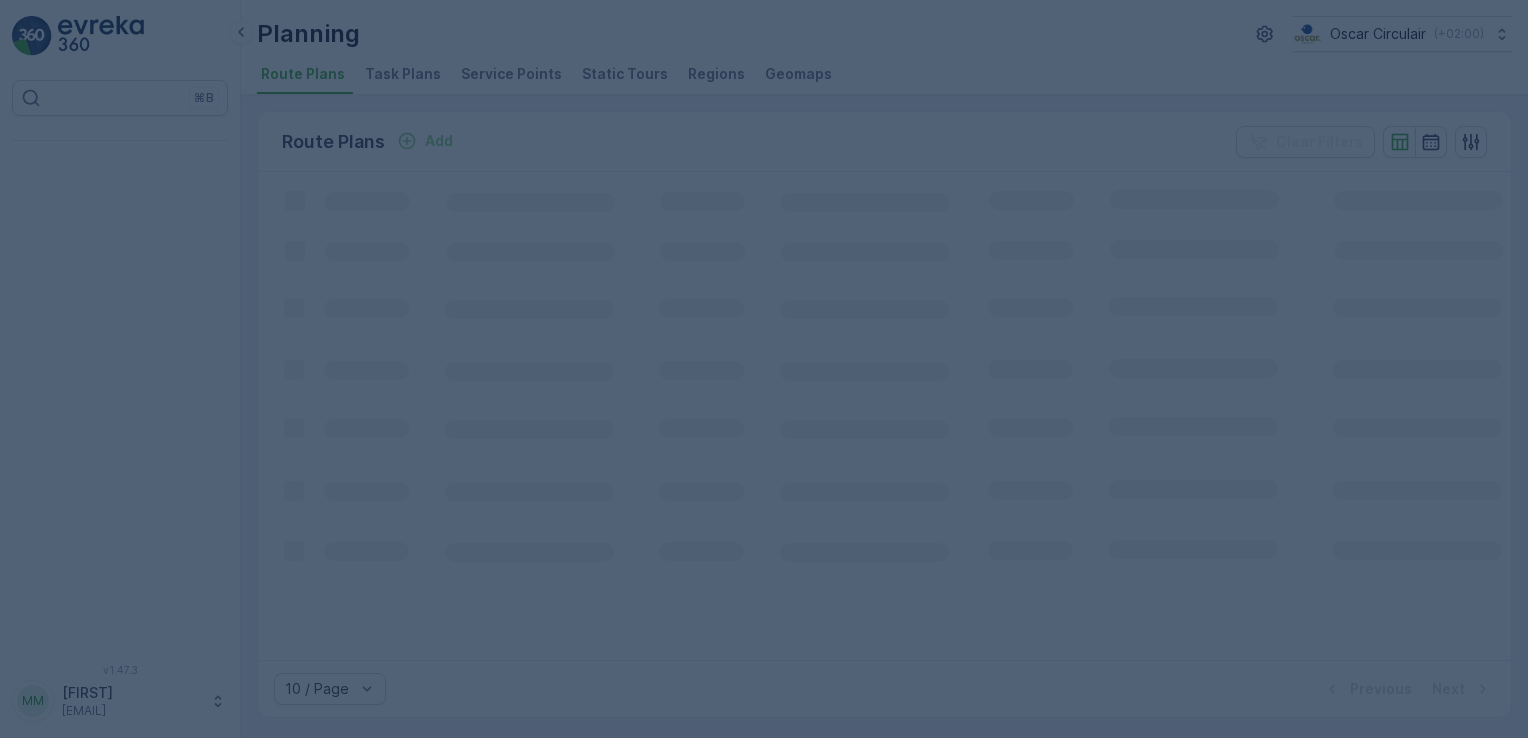 scroll, scrollTop: 0, scrollLeft: 0, axis: both 